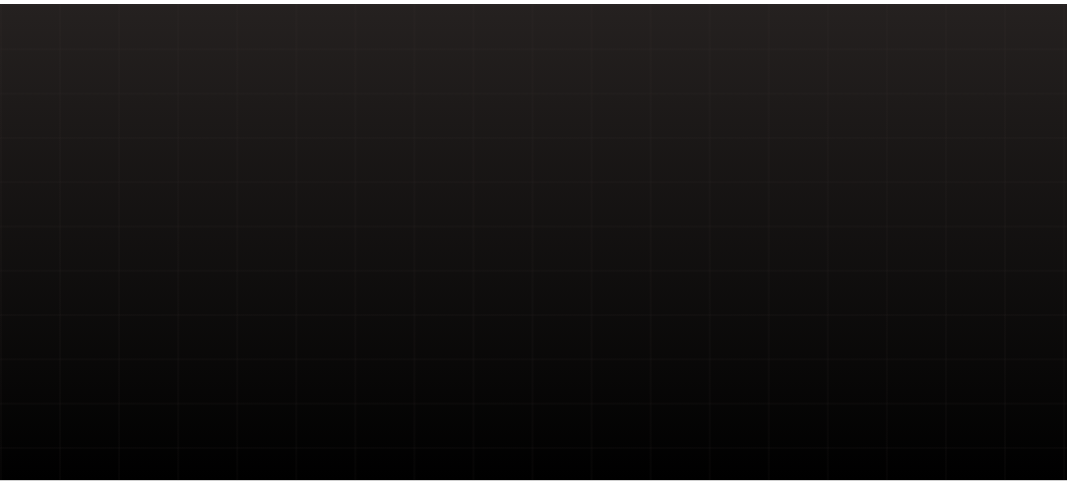scroll, scrollTop: 0, scrollLeft: 0, axis: both 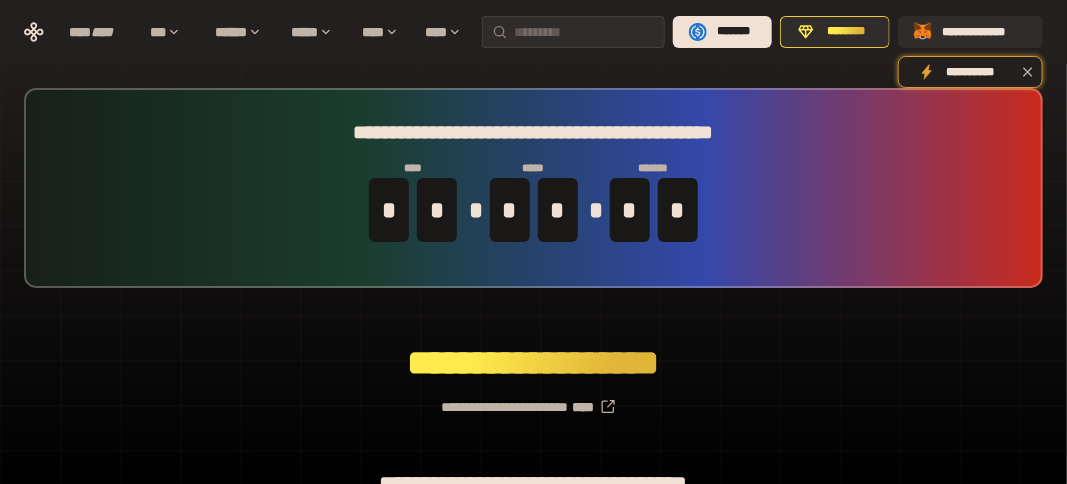 click on "**********" at bounding box center (533, 399) 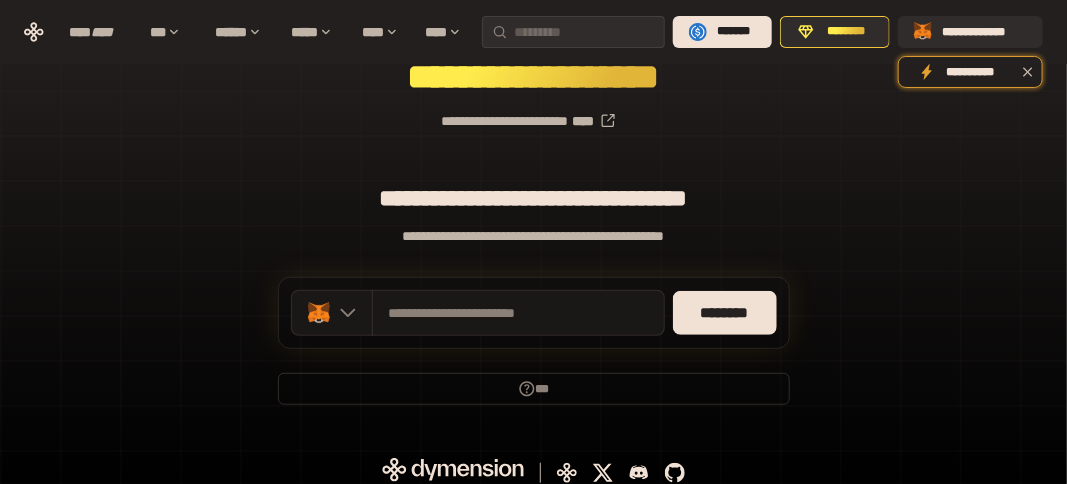 scroll, scrollTop: 298, scrollLeft: 0, axis: vertical 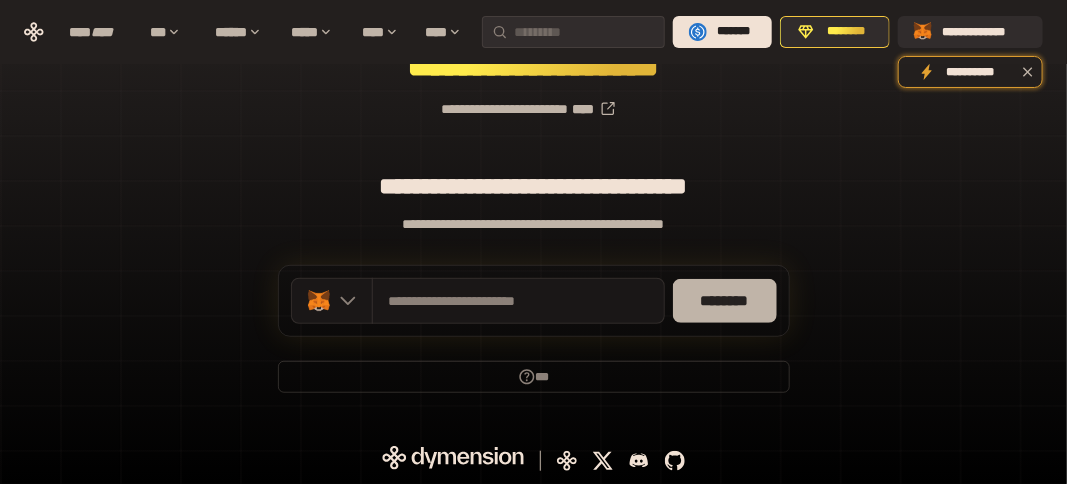 click on "********" at bounding box center (725, 301) 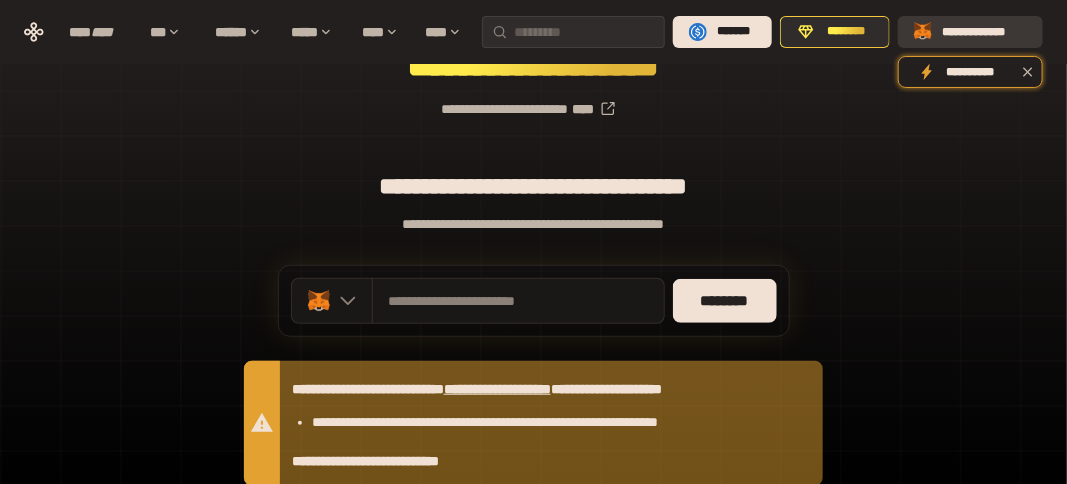 click on "**********" at bounding box center [984, 32] 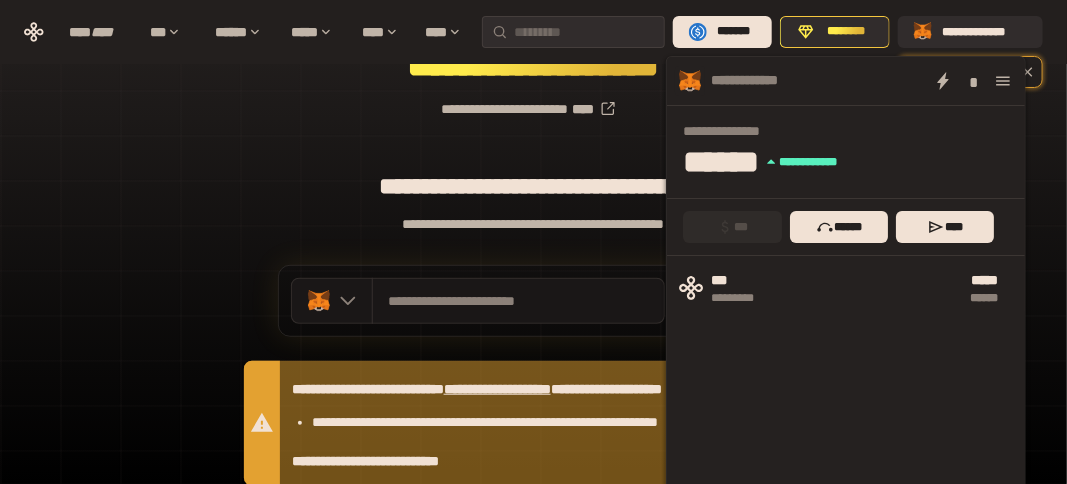 click on "**********" at bounding box center (533, 176) 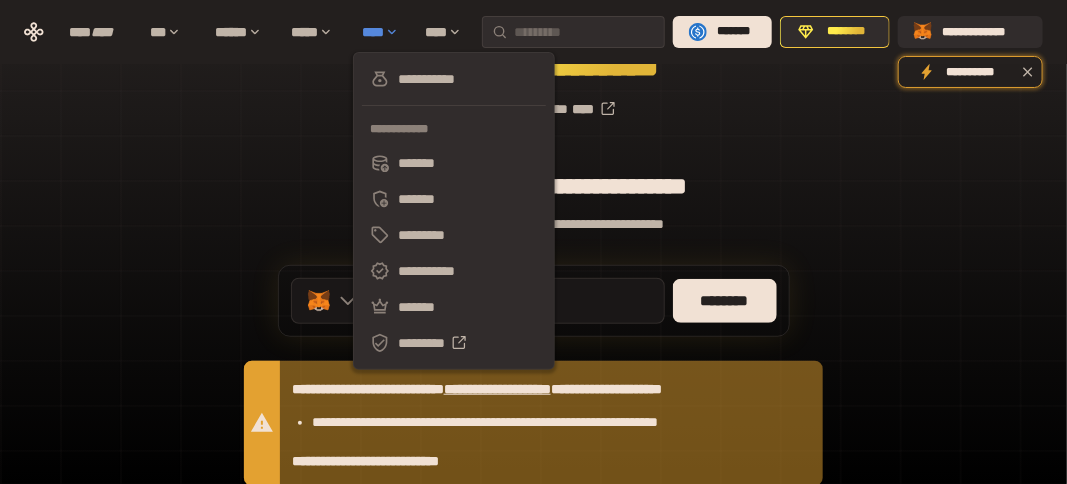 click on "****" at bounding box center (383, 32) 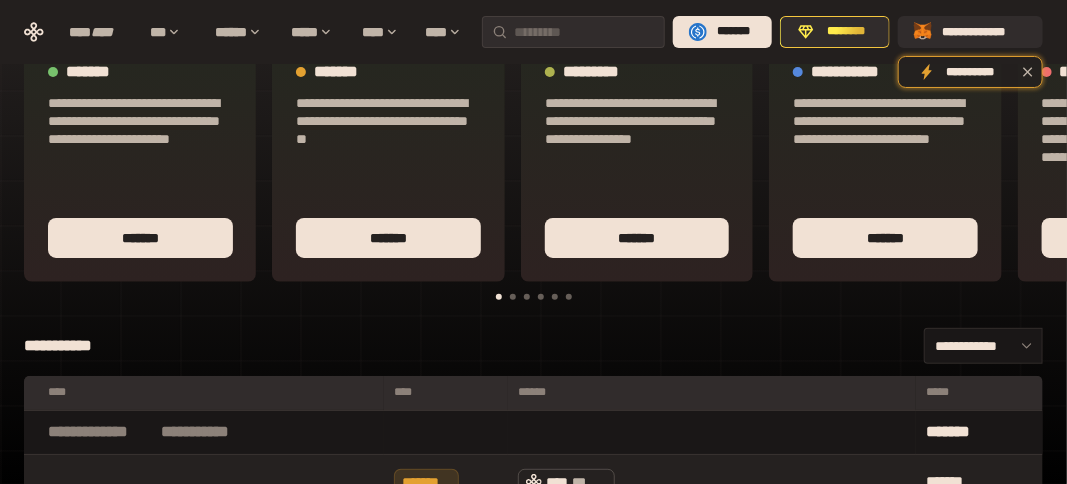 scroll, scrollTop: 0, scrollLeft: 0, axis: both 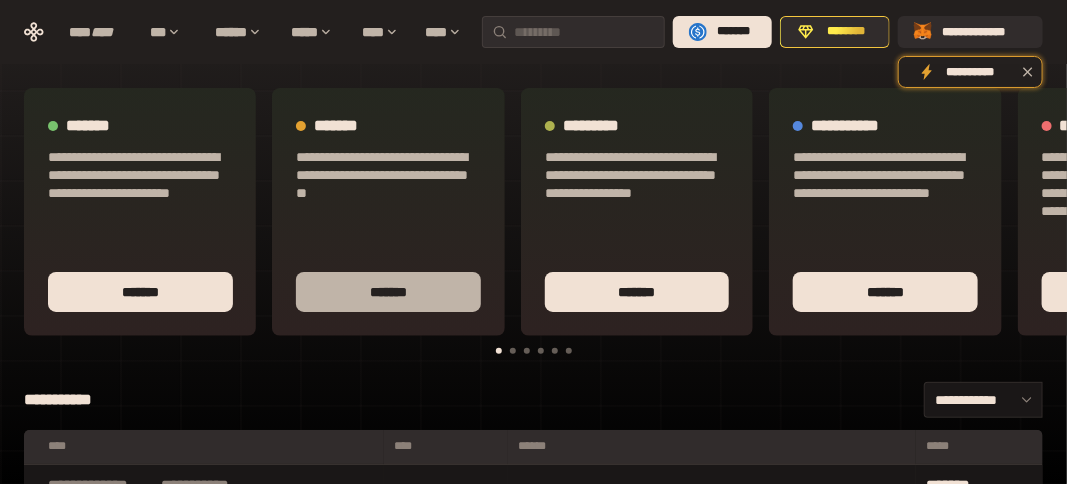 click on "*******" at bounding box center (388, 292) 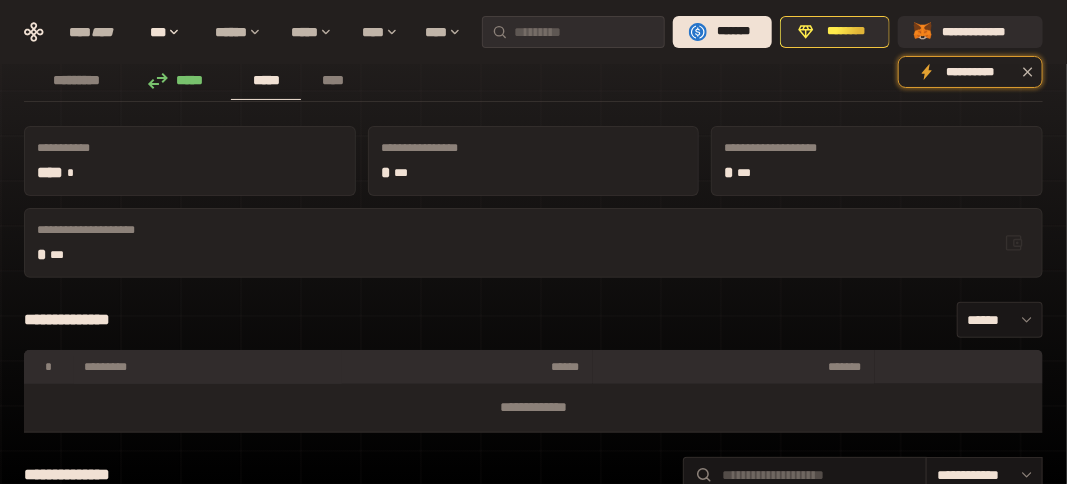 scroll, scrollTop: 0, scrollLeft: 0, axis: both 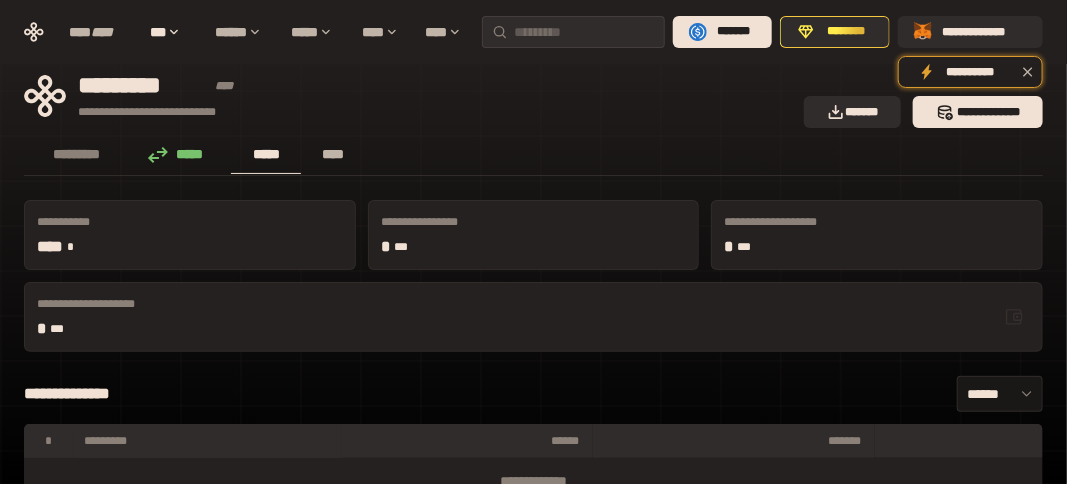 click on "****" at bounding box center [332, 154] 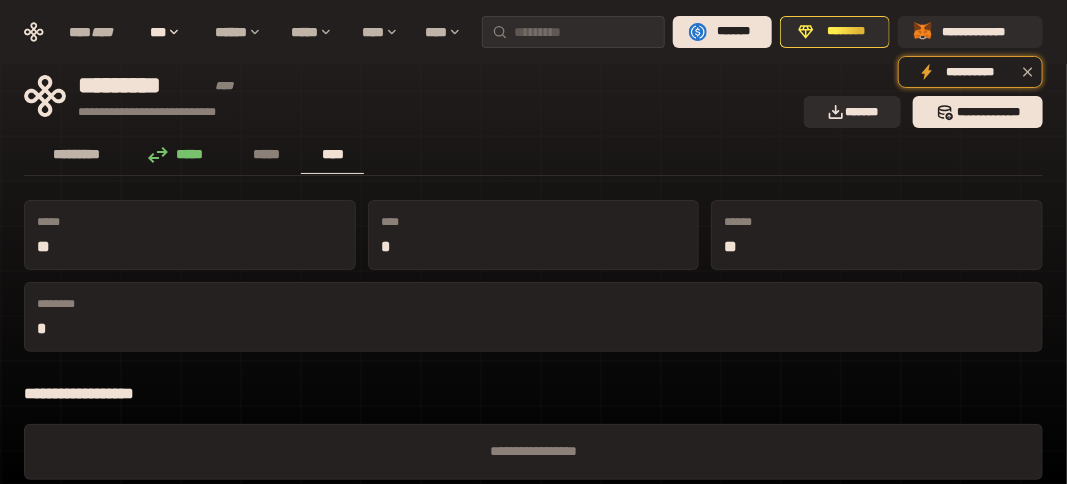 click on "*********" at bounding box center (77, 154) 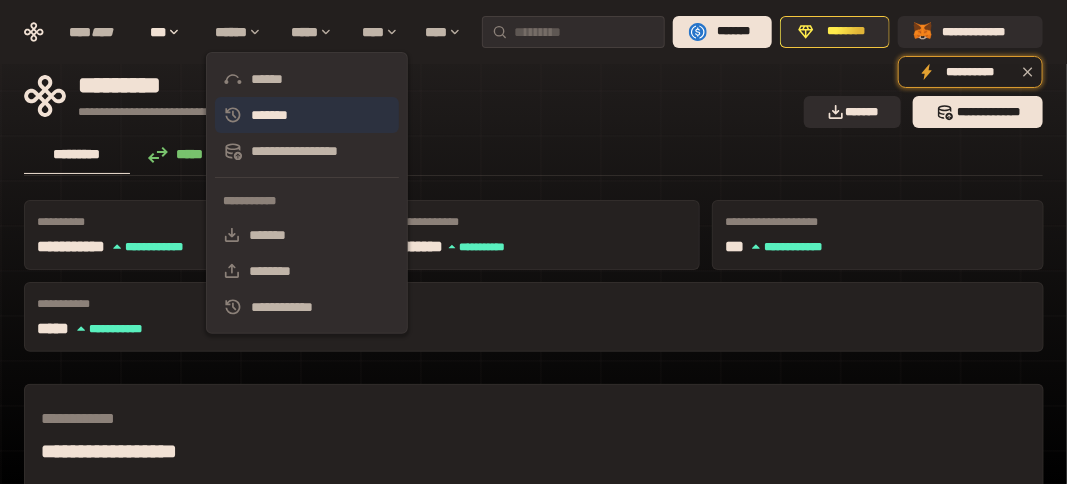 click on "*******" at bounding box center (307, 115) 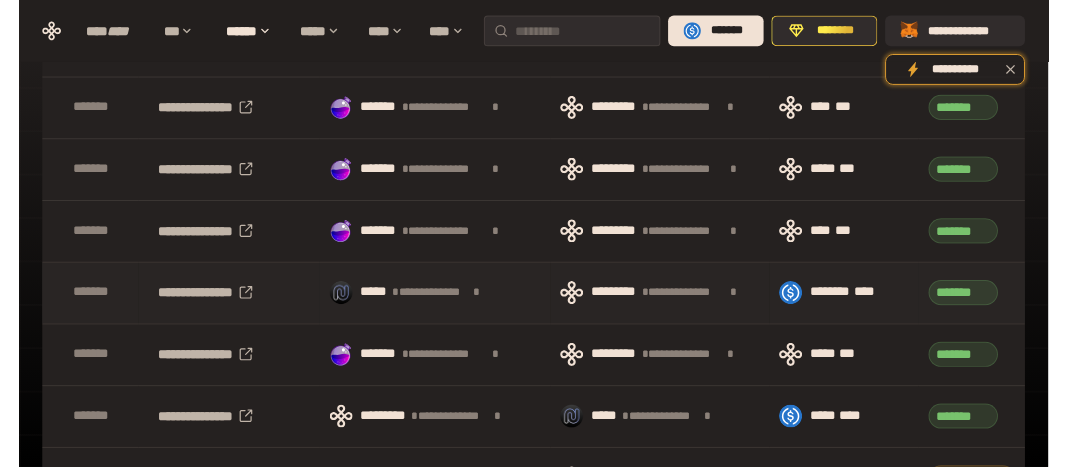 scroll, scrollTop: 0, scrollLeft: 0, axis: both 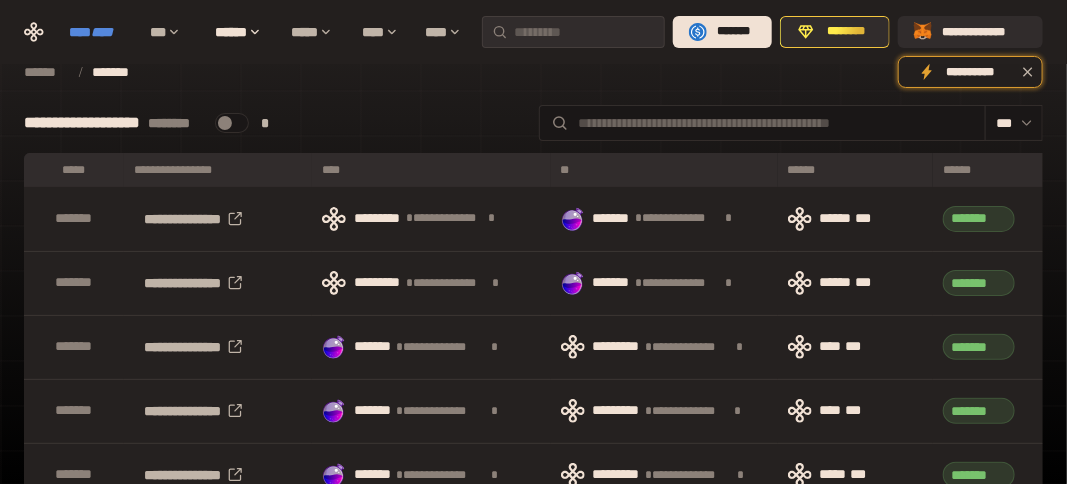 click on "****" at bounding box center [103, 32] 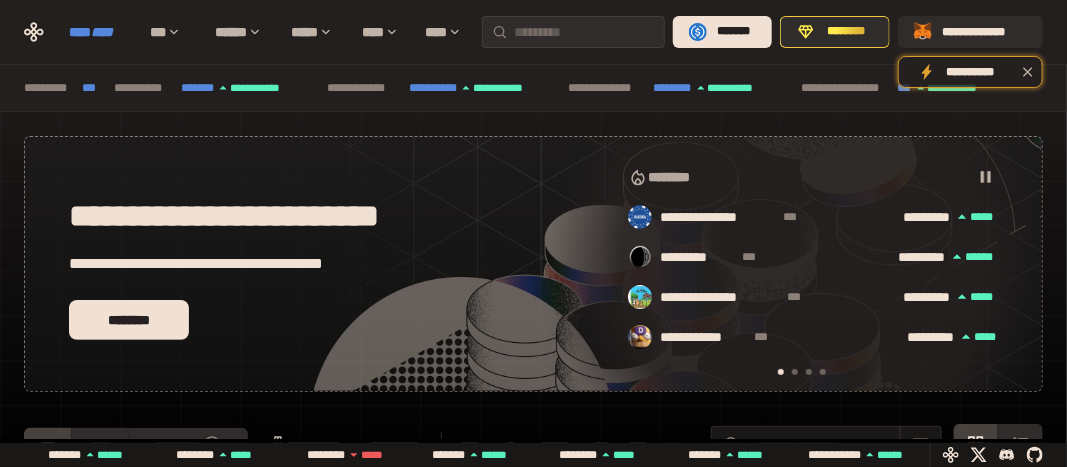 scroll, scrollTop: 0, scrollLeft: 16, axis: horizontal 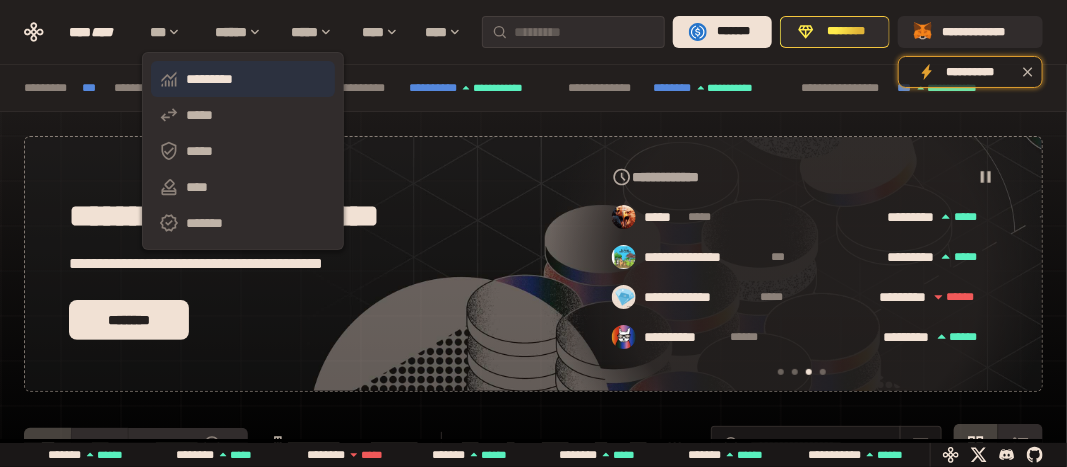click on "*********" at bounding box center (243, 79) 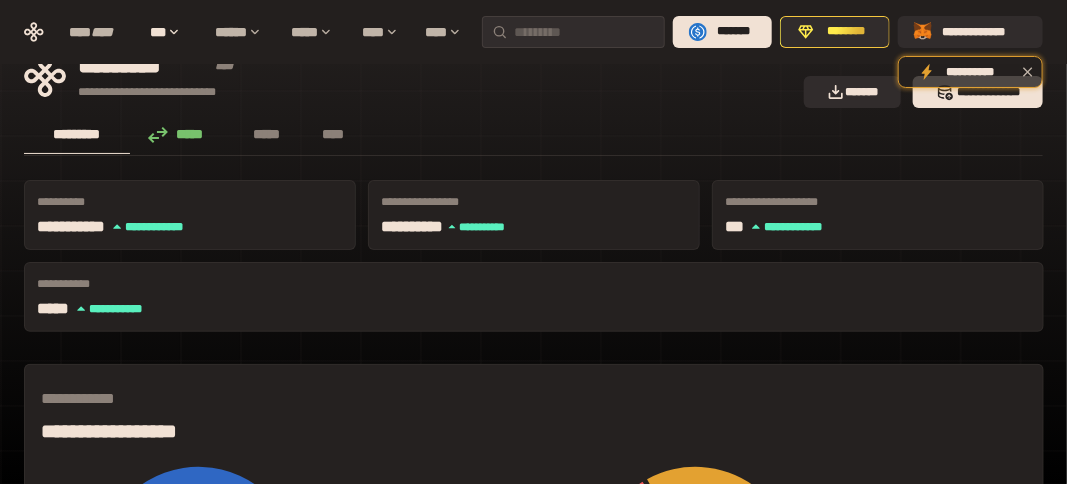 scroll, scrollTop: 0, scrollLeft: 0, axis: both 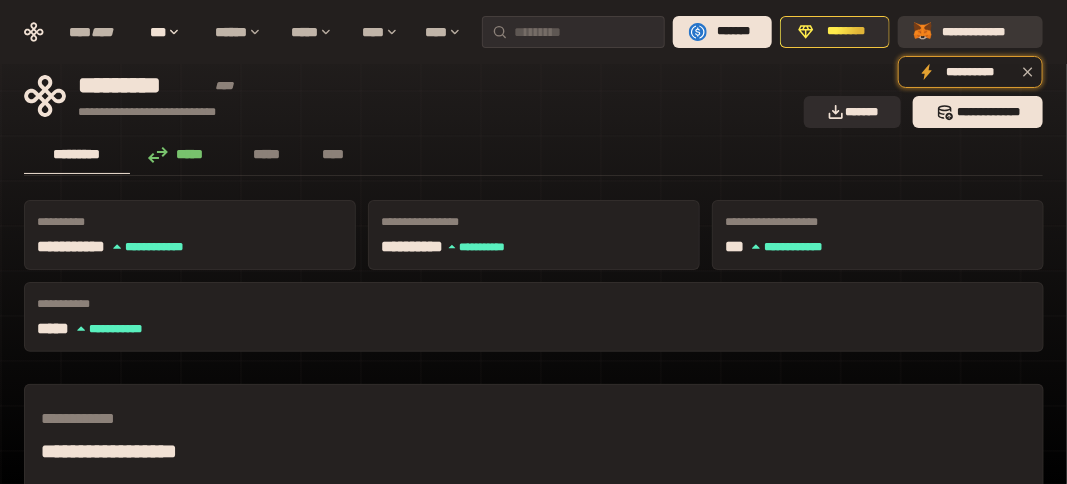 click on "**********" at bounding box center [984, 32] 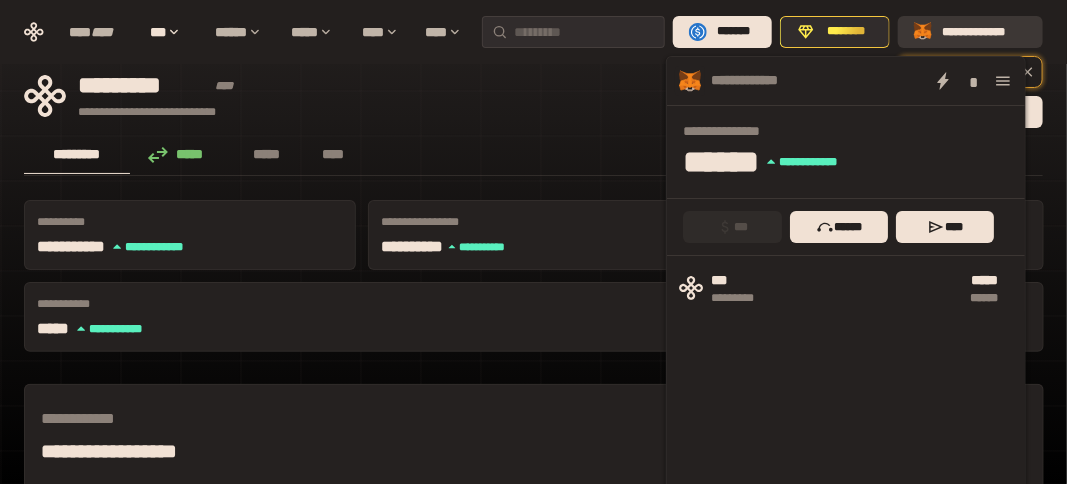 click on "**********" at bounding box center (984, 32) 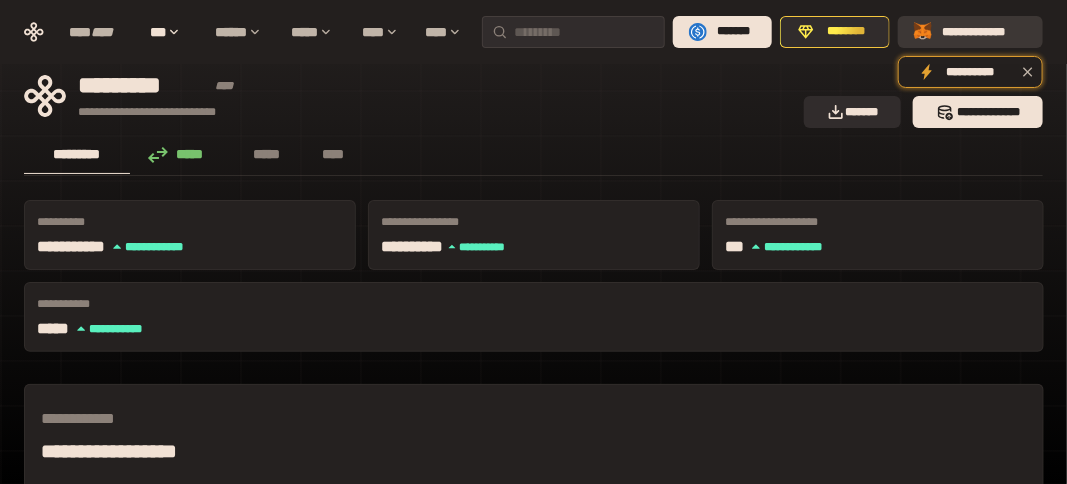 click on "**********" at bounding box center [984, 32] 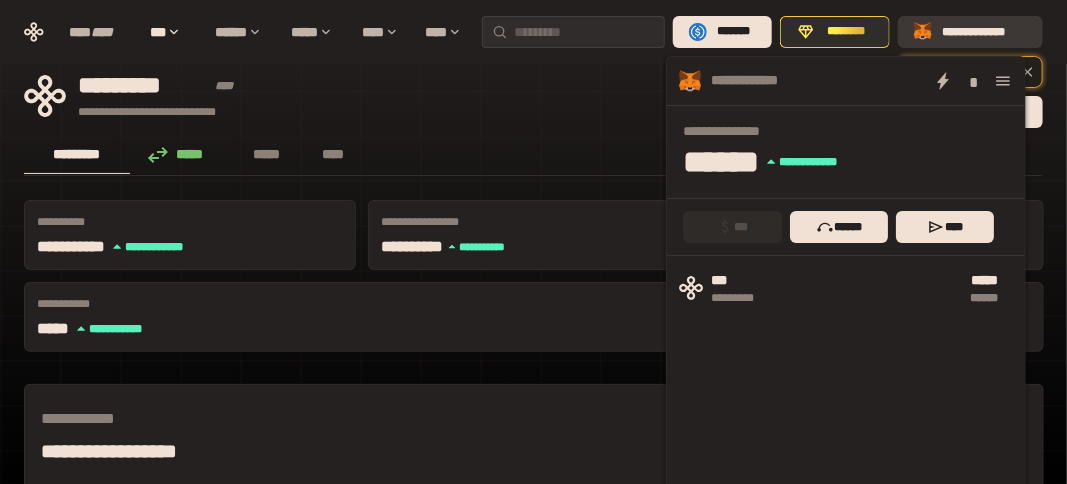 click on "**********" at bounding box center (984, 32) 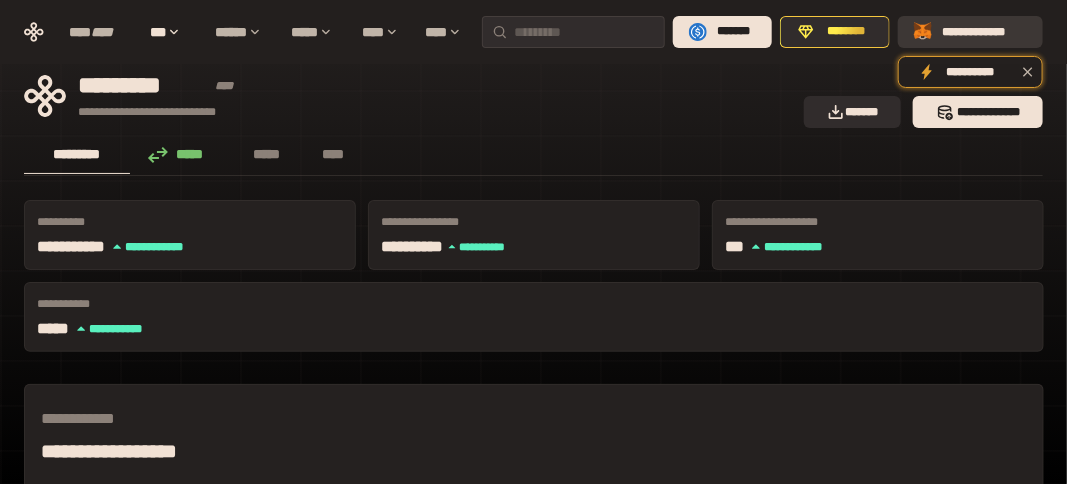 click on "**********" at bounding box center [984, 32] 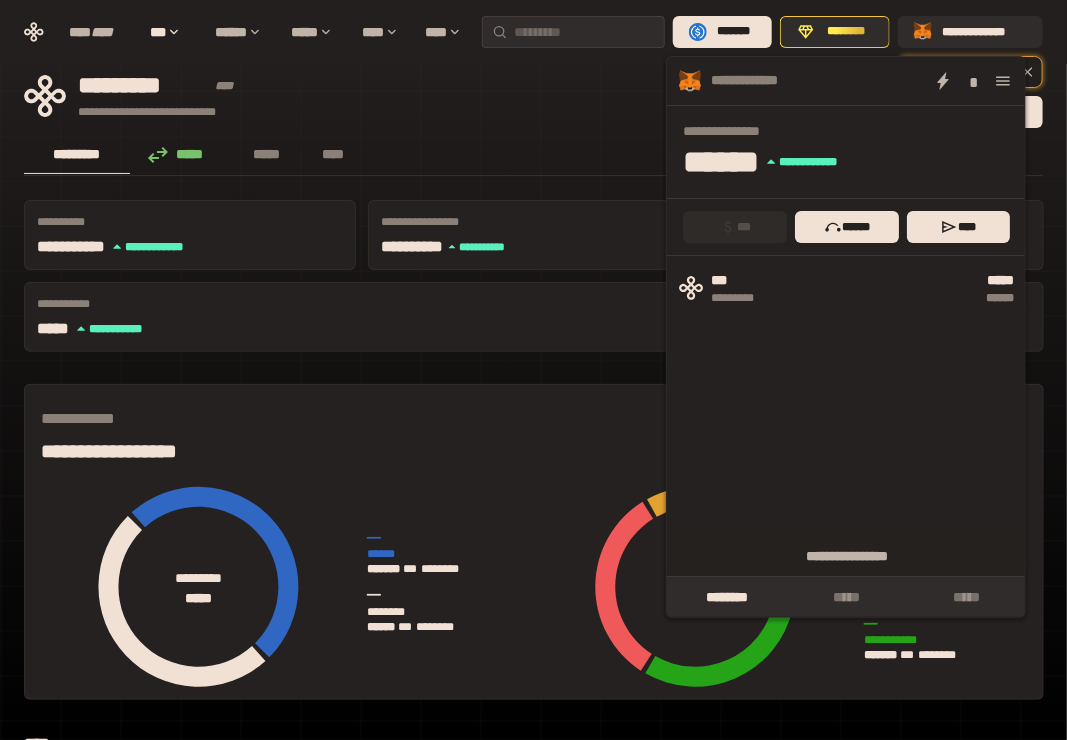 click on "**********" at bounding box center [534, 817] 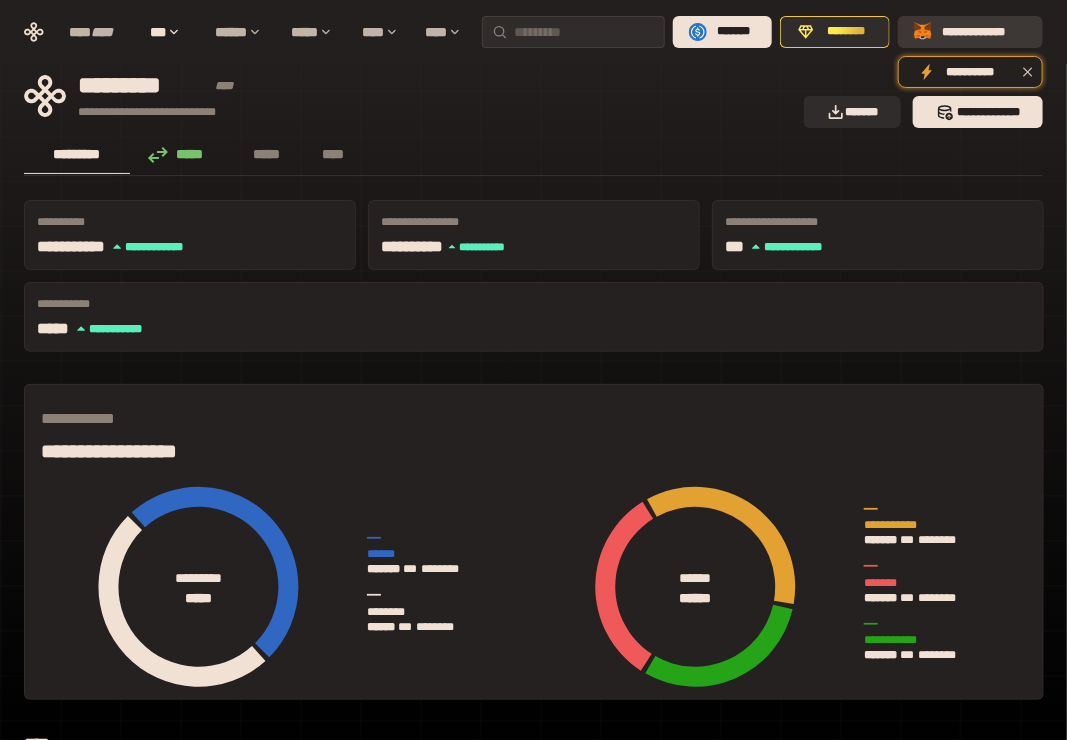 click on "**********" at bounding box center (984, 32) 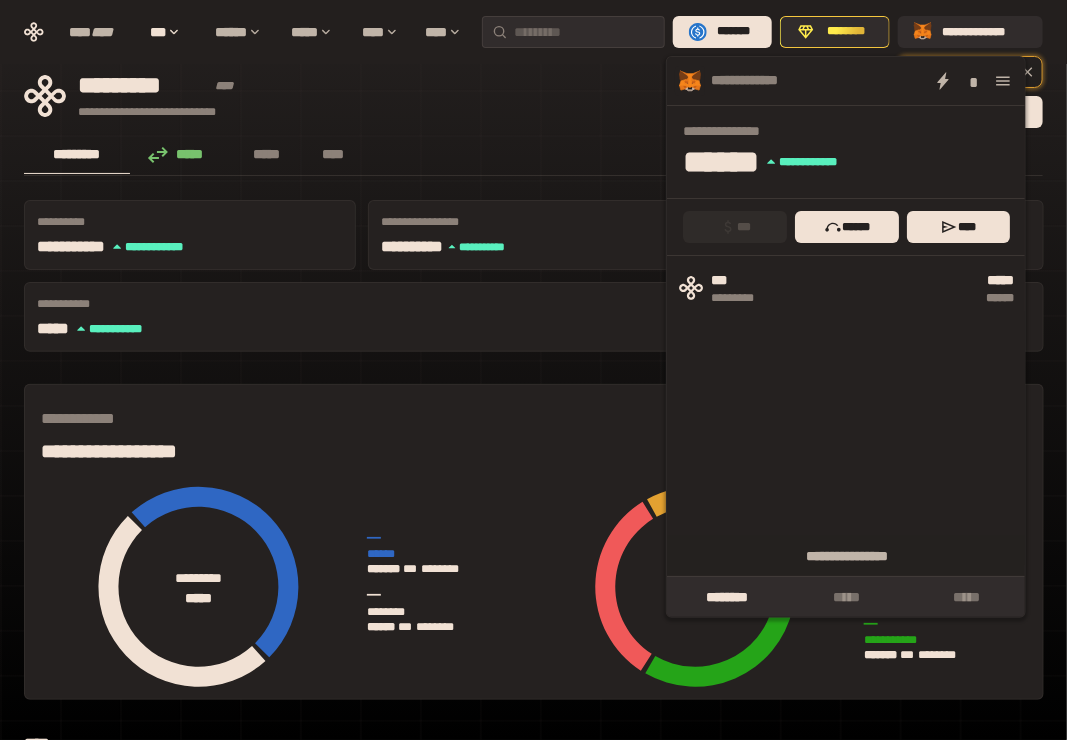 click on "****" at bounding box center [533, 744] 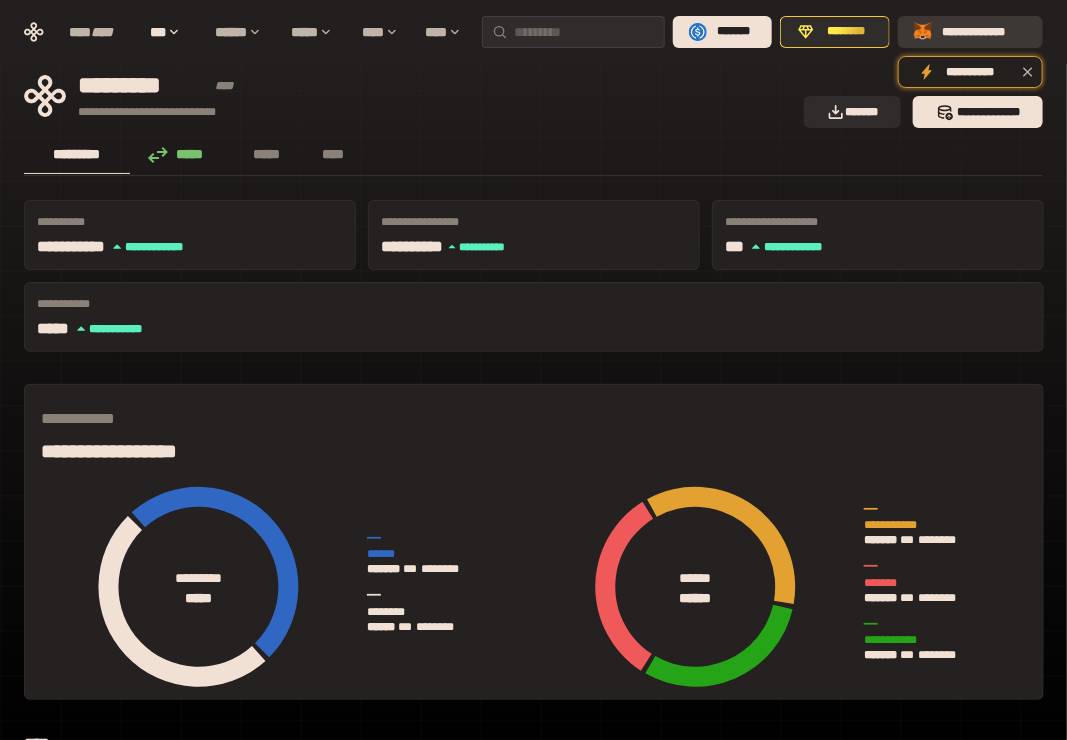 click on "**********" at bounding box center [984, 32] 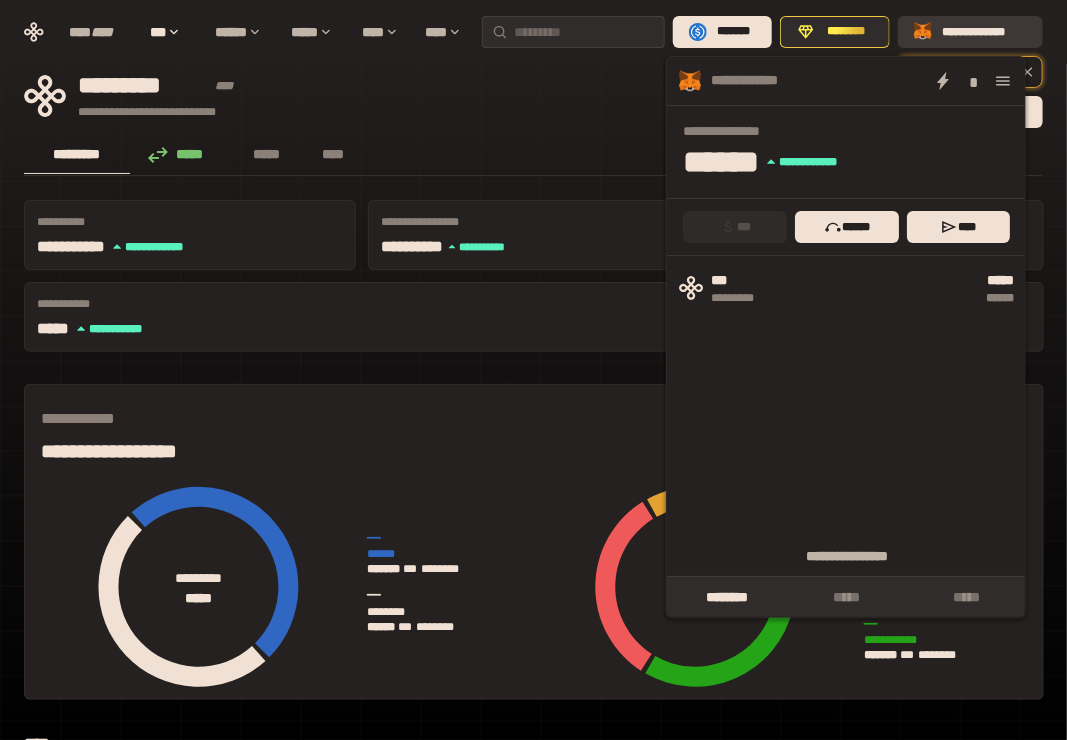 click on "**********" at bounding box center (984, 32) 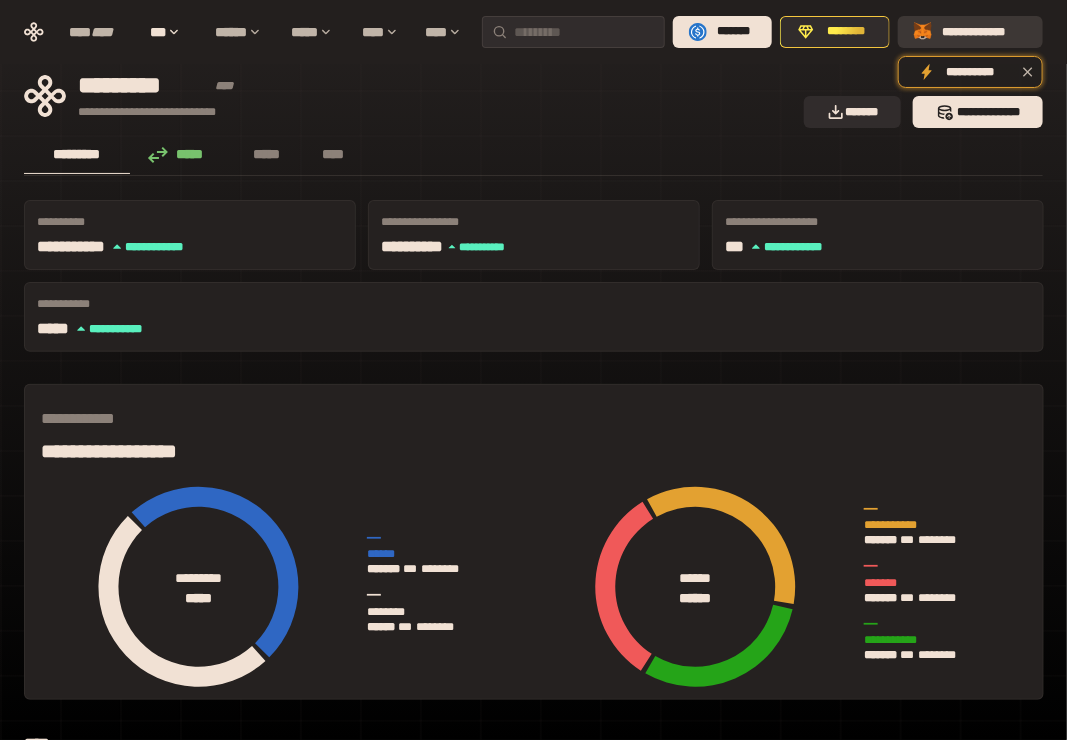 click on "**********" at bounding box center (984, 32) 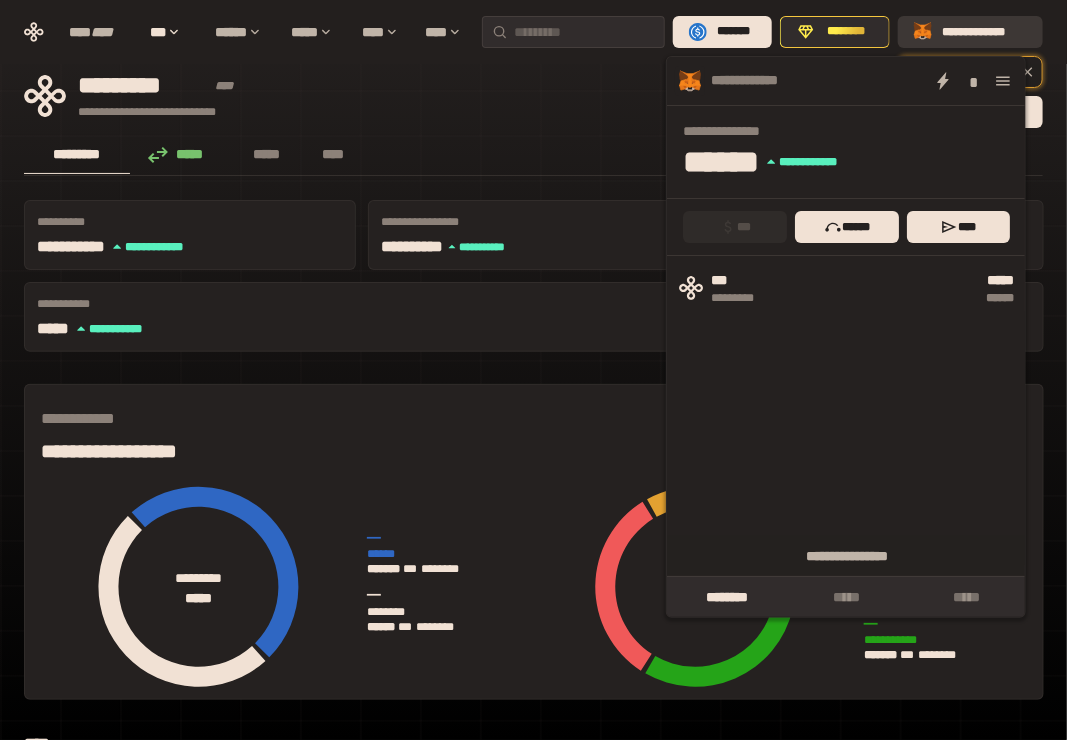 click on "**********" at bounding box center (984, 32) 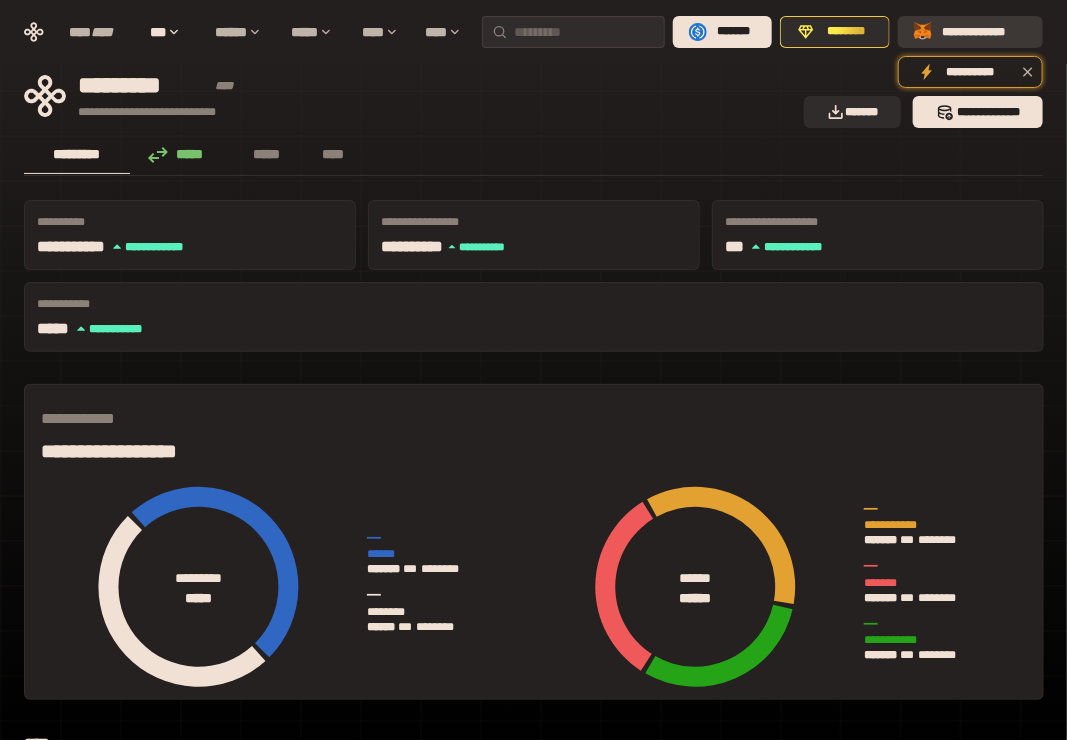 click on "**********" at bounding box center [970, 32] 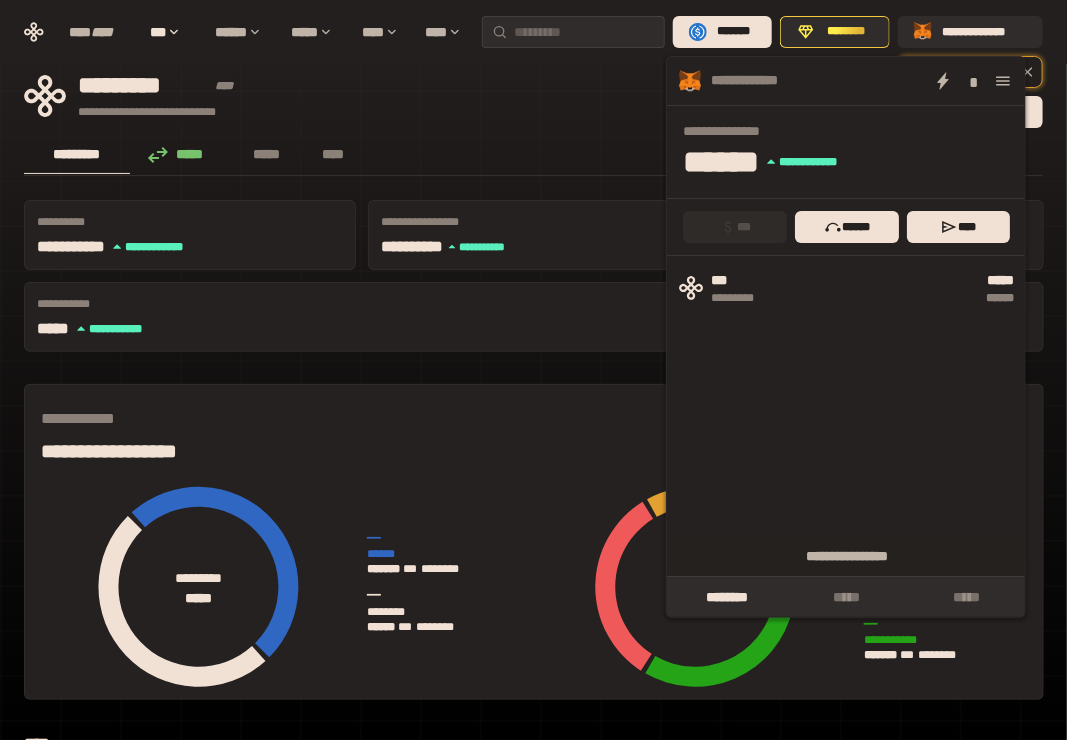 click on "**********" at bounding box center (534, 927) 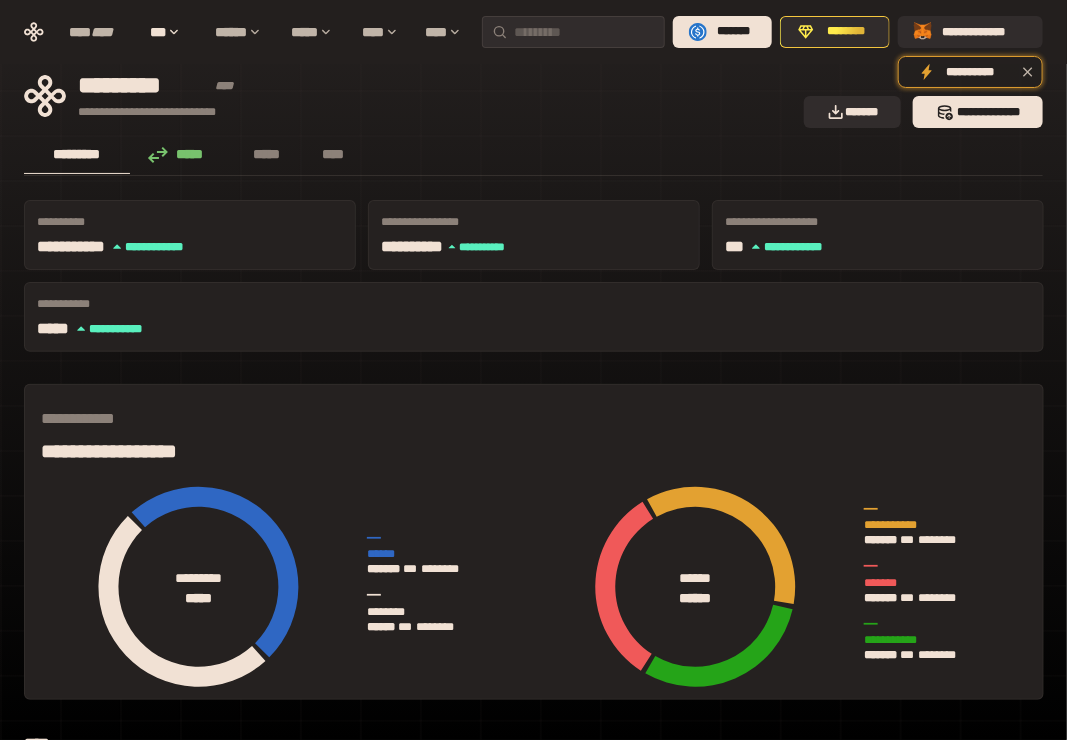 click on "**********" at bounding box center [534, 927] 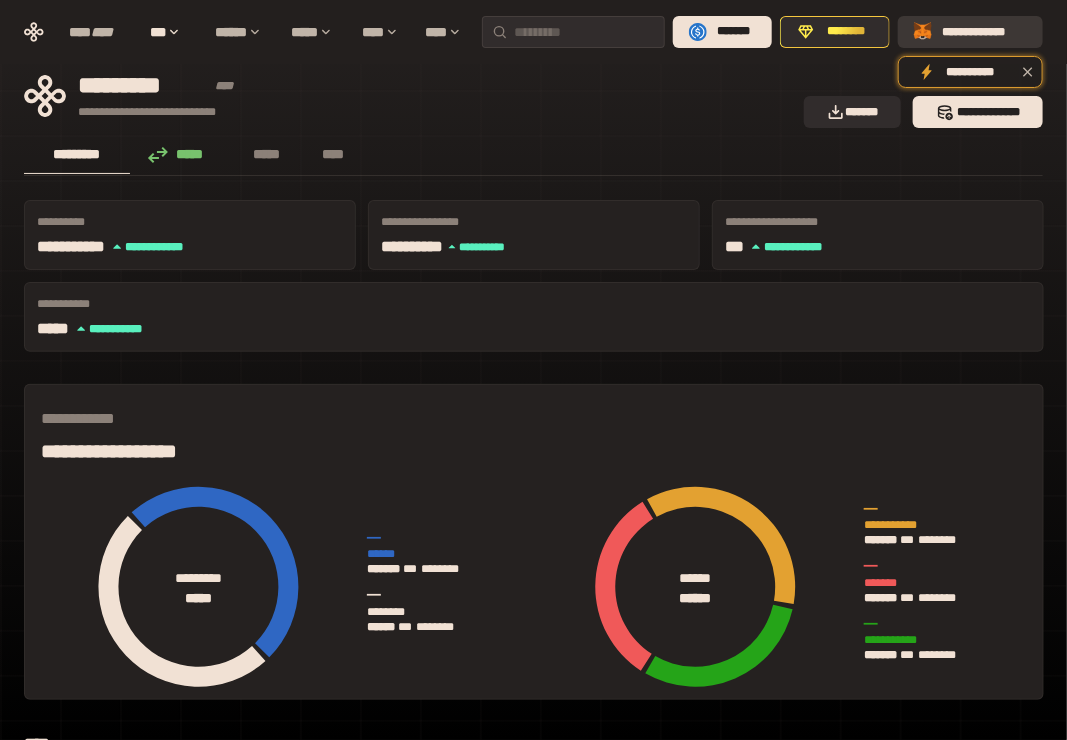 click on "**********" at bounding box center [984, 32] 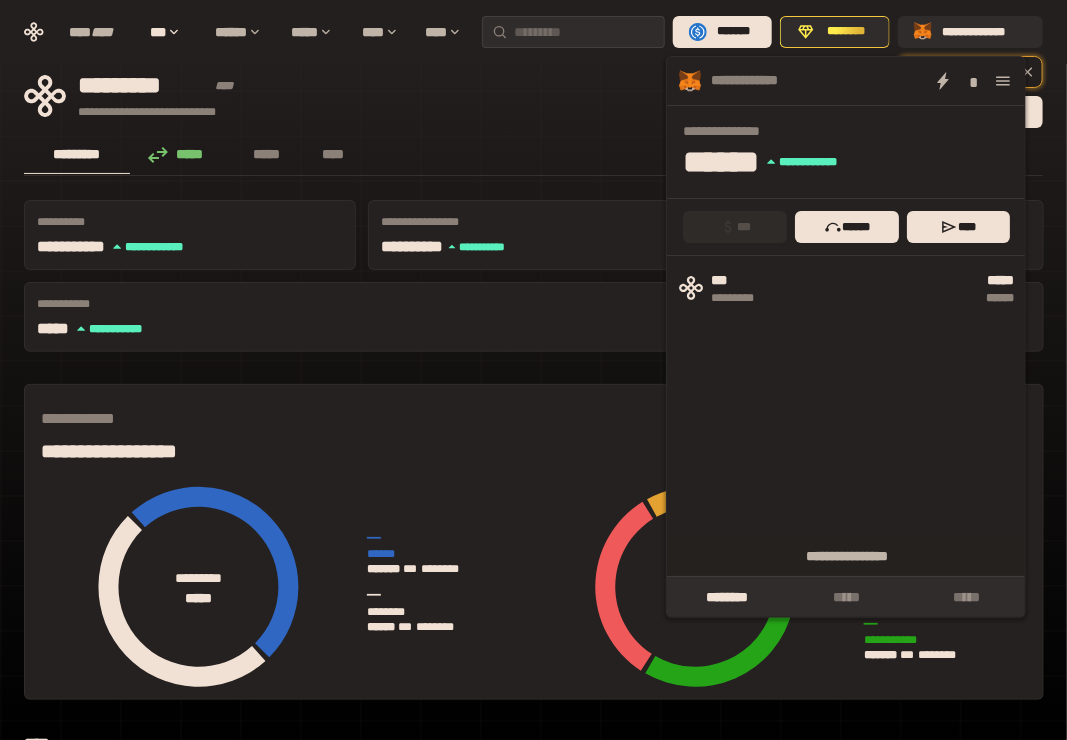 click on "**********" at bounding box center (534, 817) 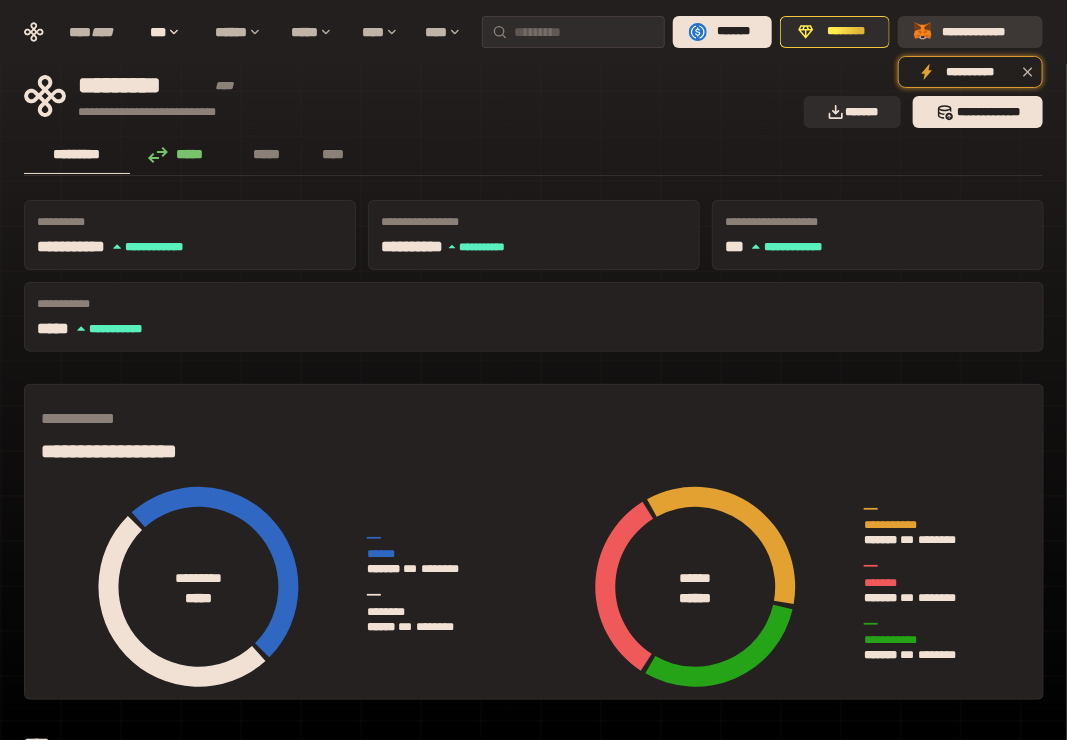 click on "**********" at bounding box center (984, 32) 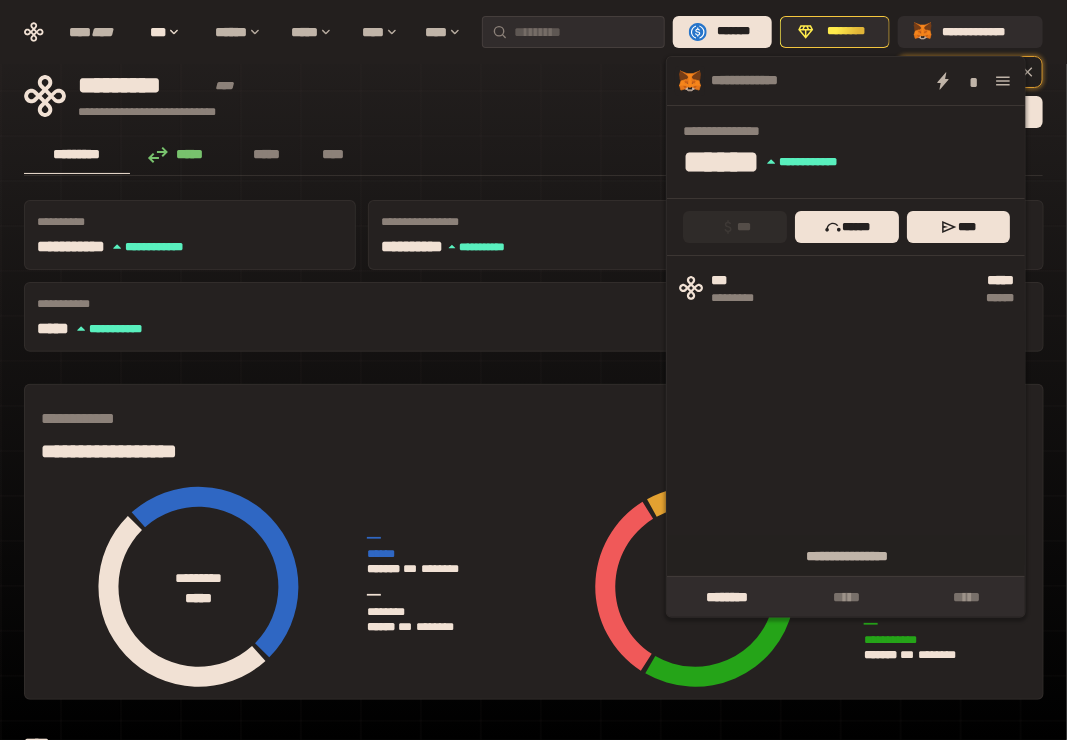 click on "****" at bounding box center (533, 744) 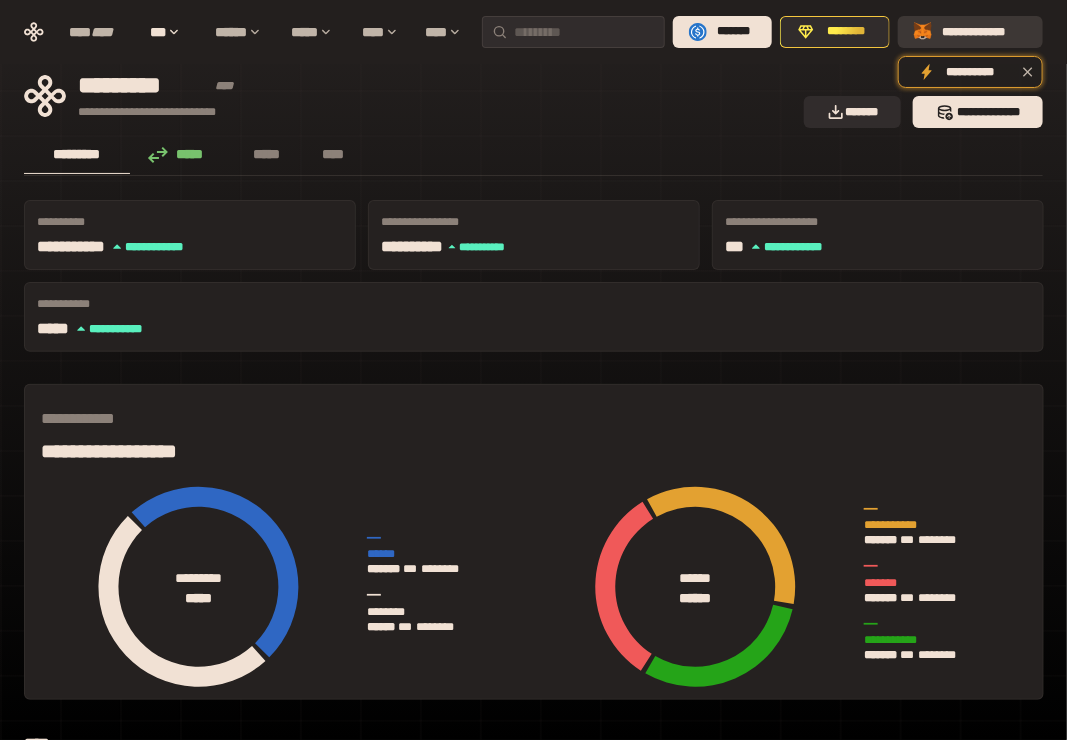 click on "**********" at bounding box center [970, 32] 